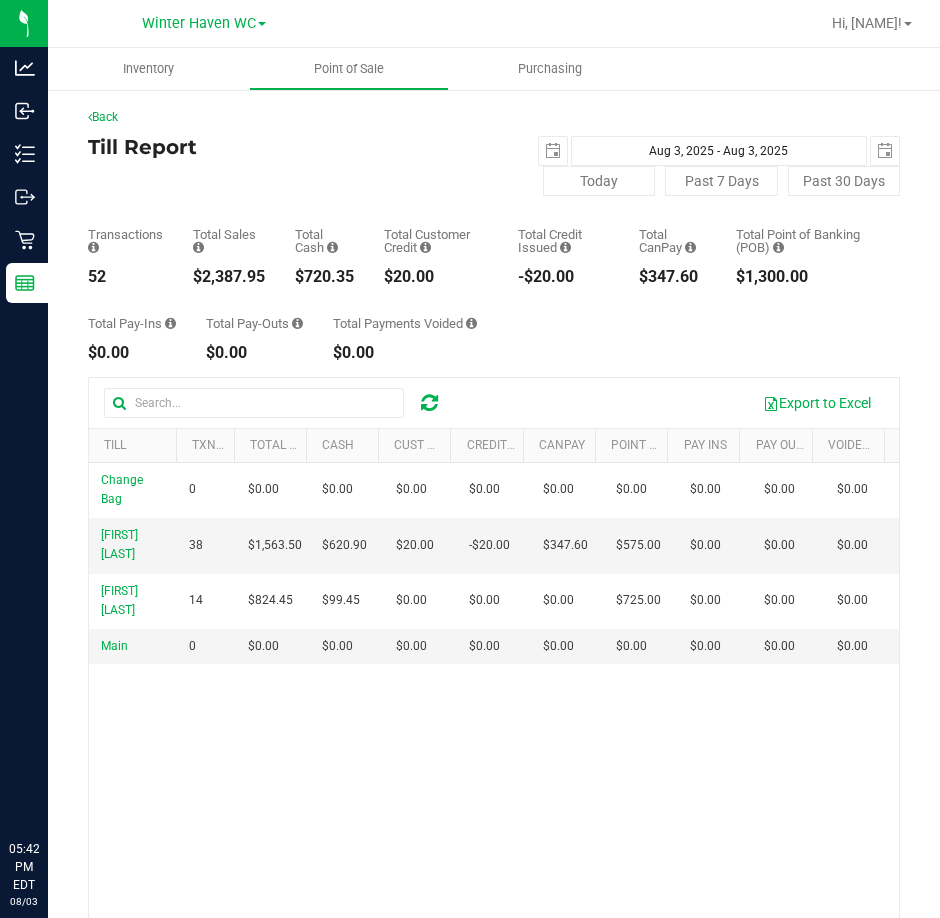 scroll, scrollTop: 0, scrollLeft: 0, axis: both 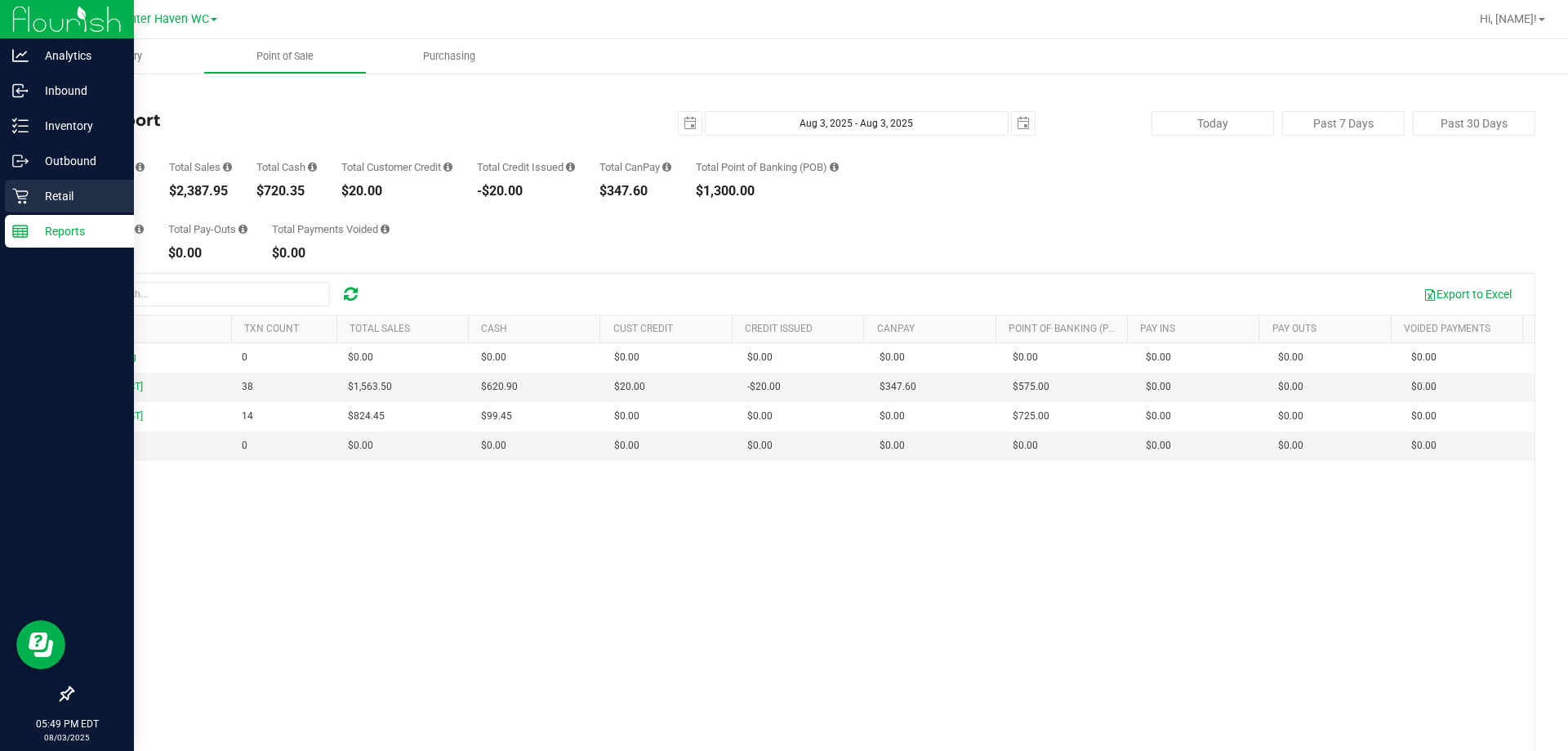 click 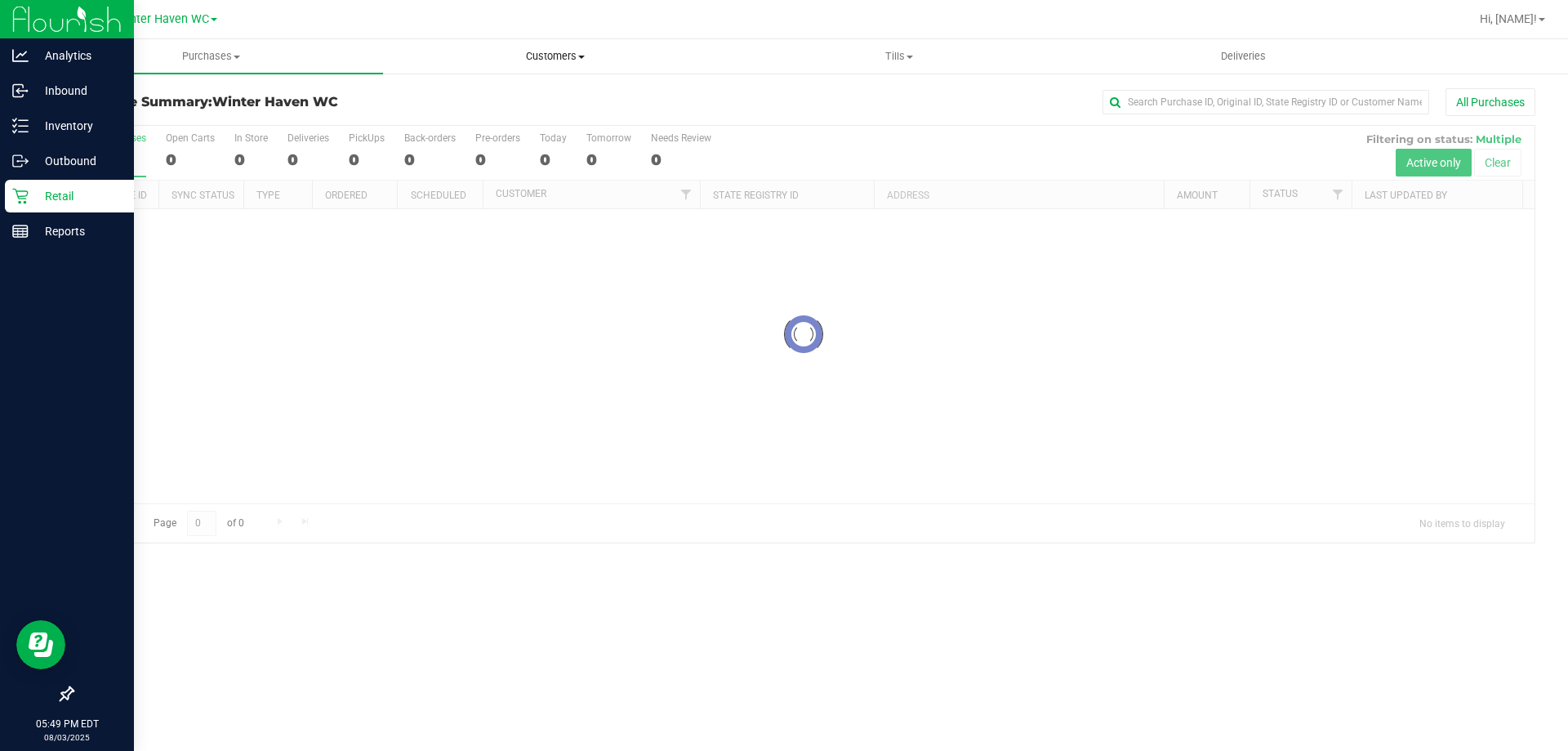 click on "Customers
All customers
Add a new customer
All physicians" at bounding box center [555, 56] 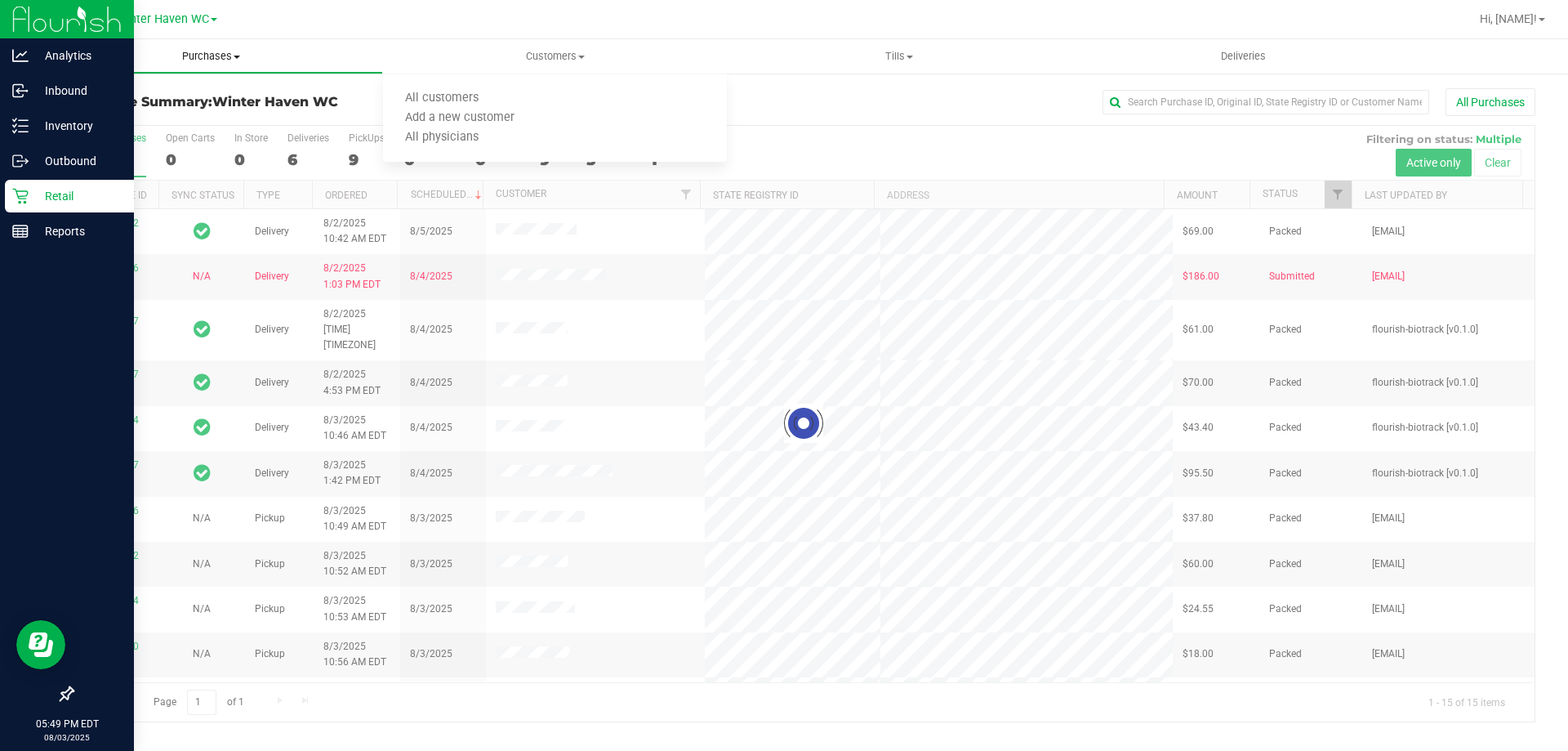 click on "Purchases
Summary of purchases
Fulfillment
All purchases" at bounding box center (211, 56) 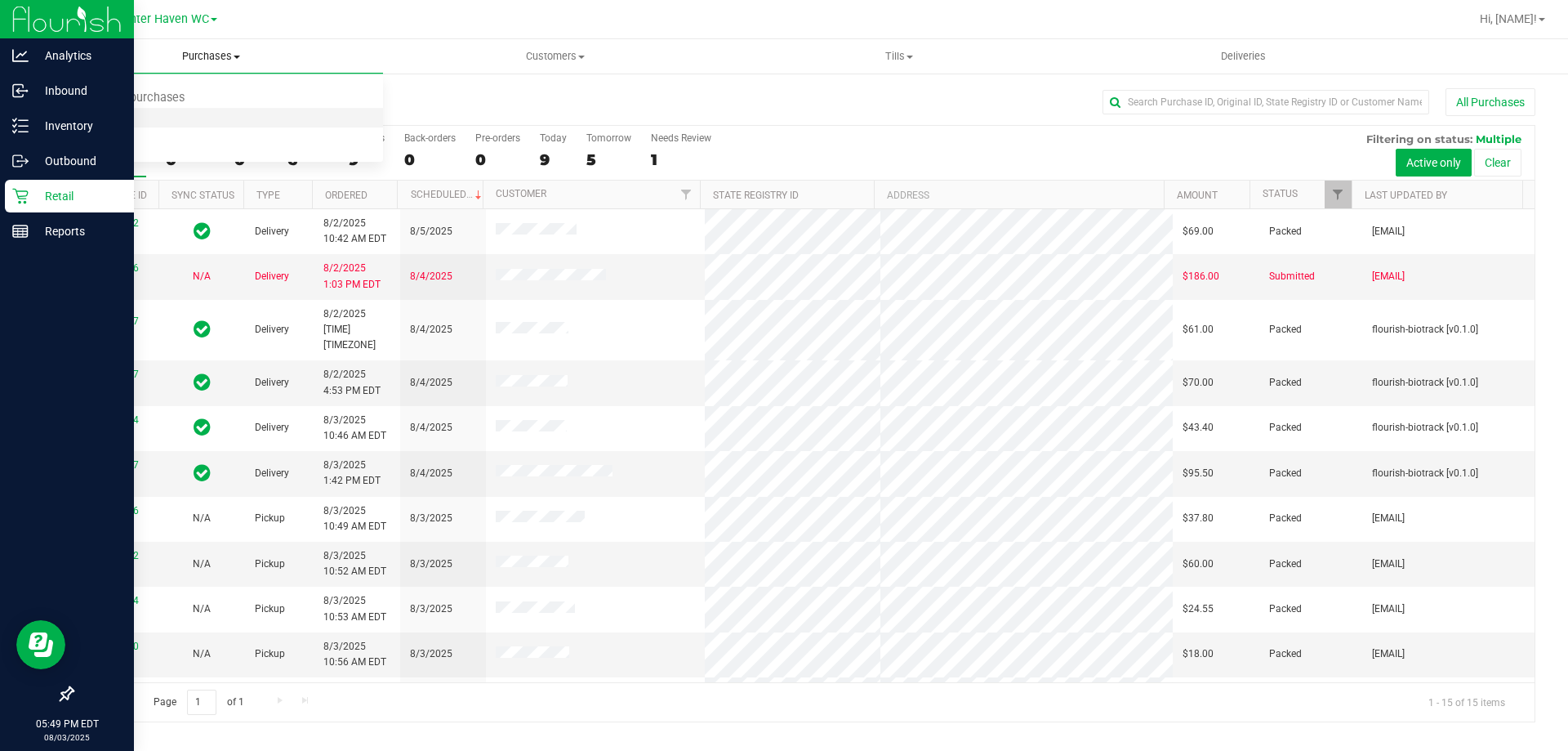 click on "Fulfillment" at bounding box center (90, 118) 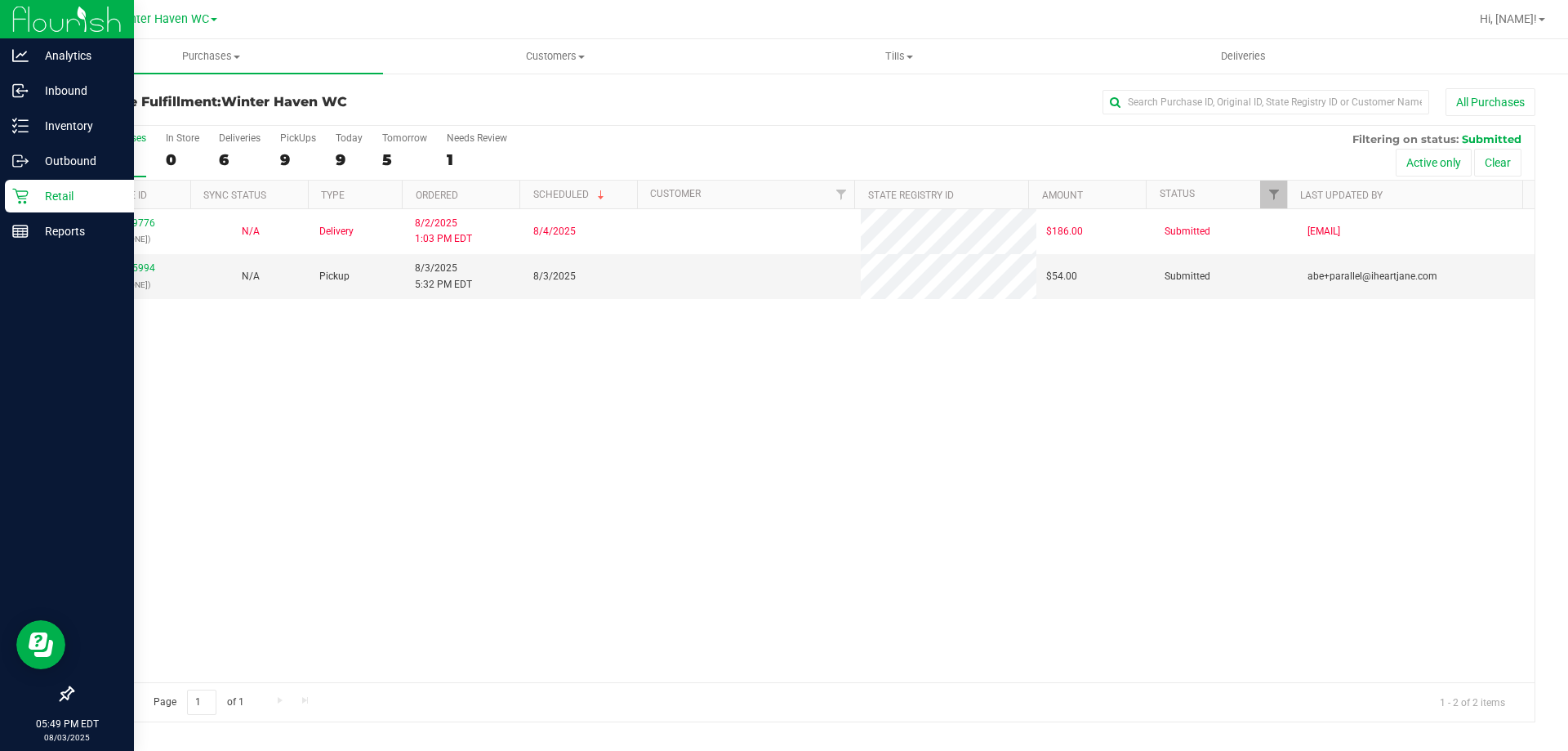 click on "11729776
([PHONE])
N/A
Delivery 8/[DATE]/2025 [TIME] [TIMEZONE] 8/[DATE]/2025
$186.00
Submitted [EMAIL]
11735994
([PHONE])
N/A
Pickup 8/[DATE]/2025 [TIME] [TIMEZONE] 8/[DATE]/2025
$54.00
Submitted [EMAIL]" at bounding box center (804, 445) 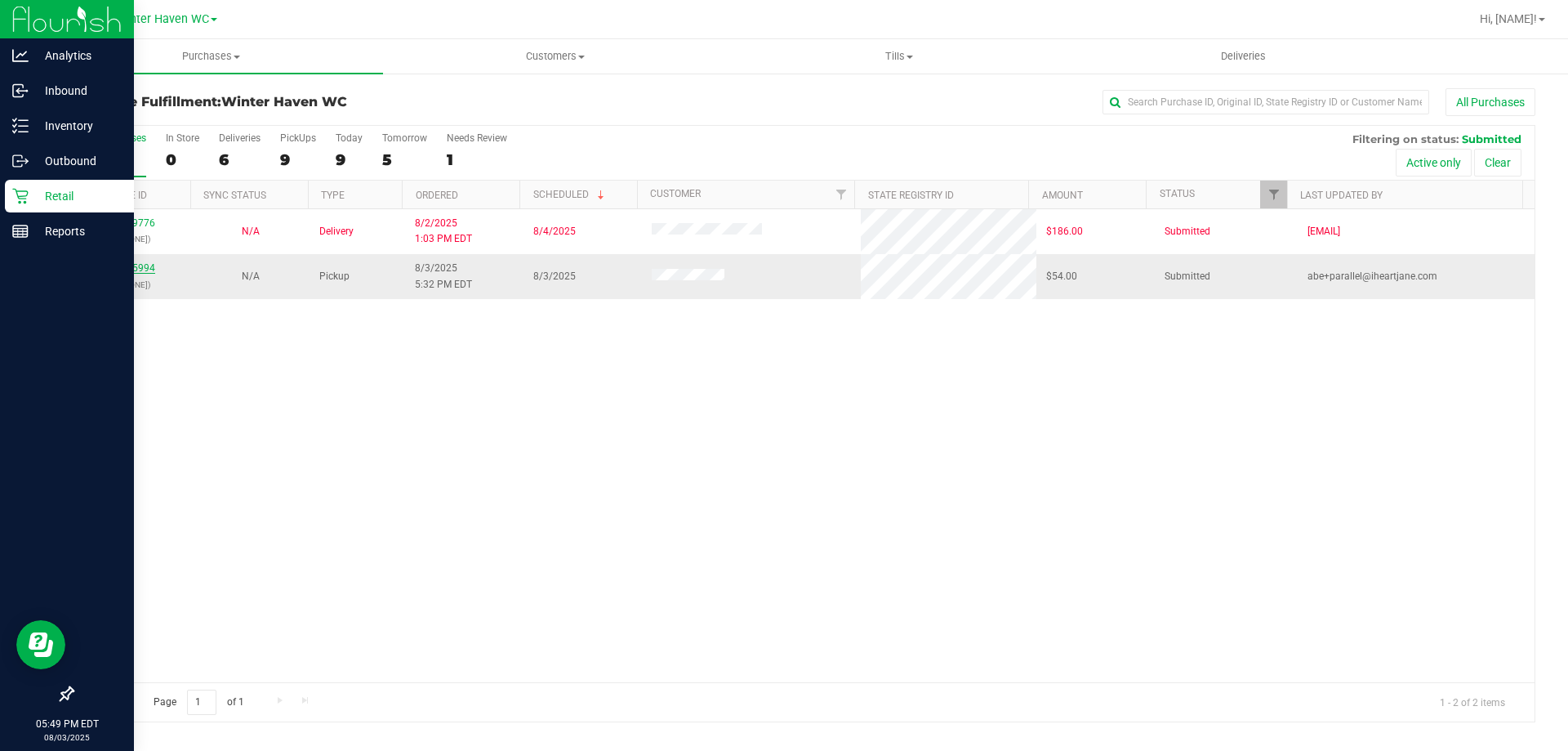 click on "11735994" at bounding box center (132, 268) 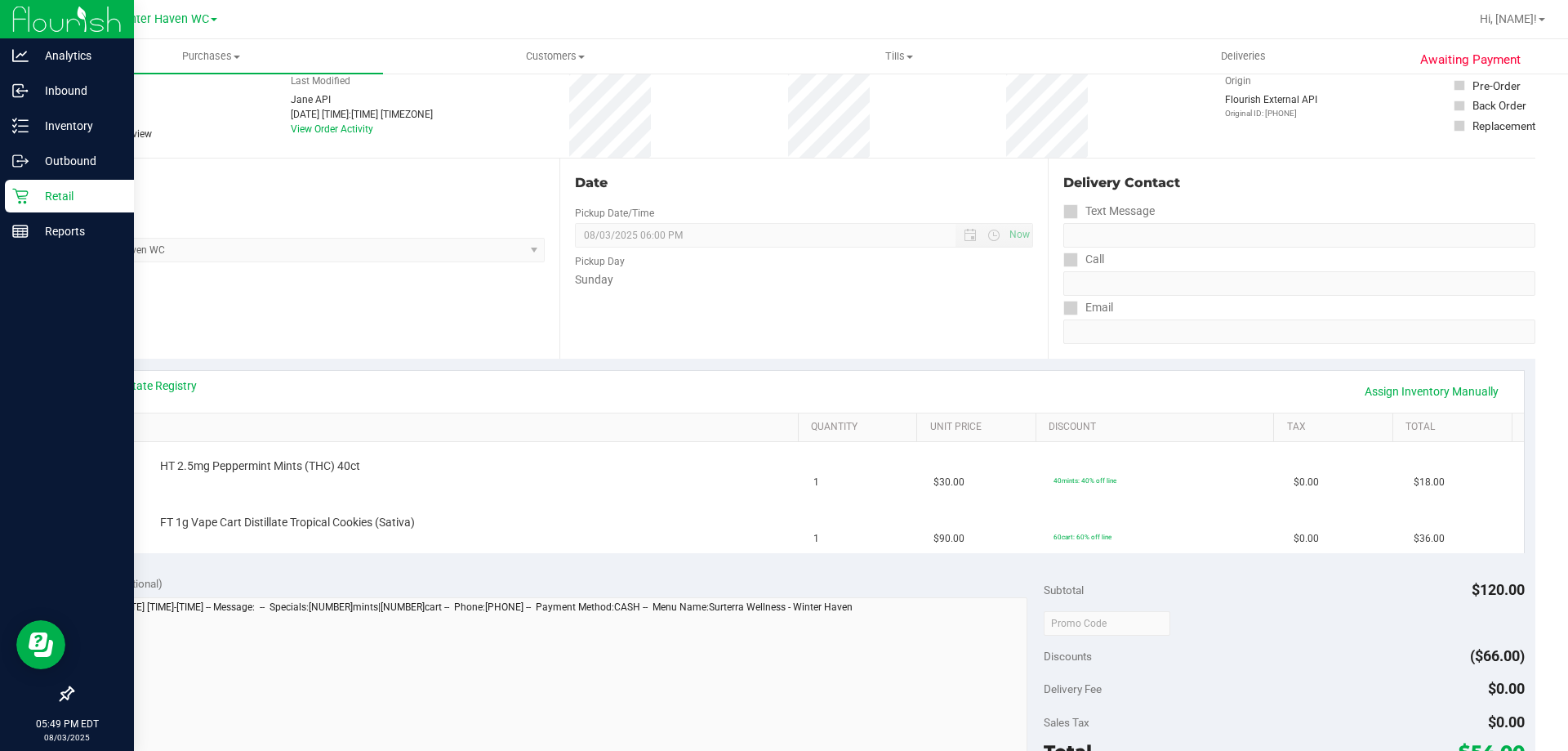 scroll, scrollTop: 327, scrollLeft: 0, axis: vertical 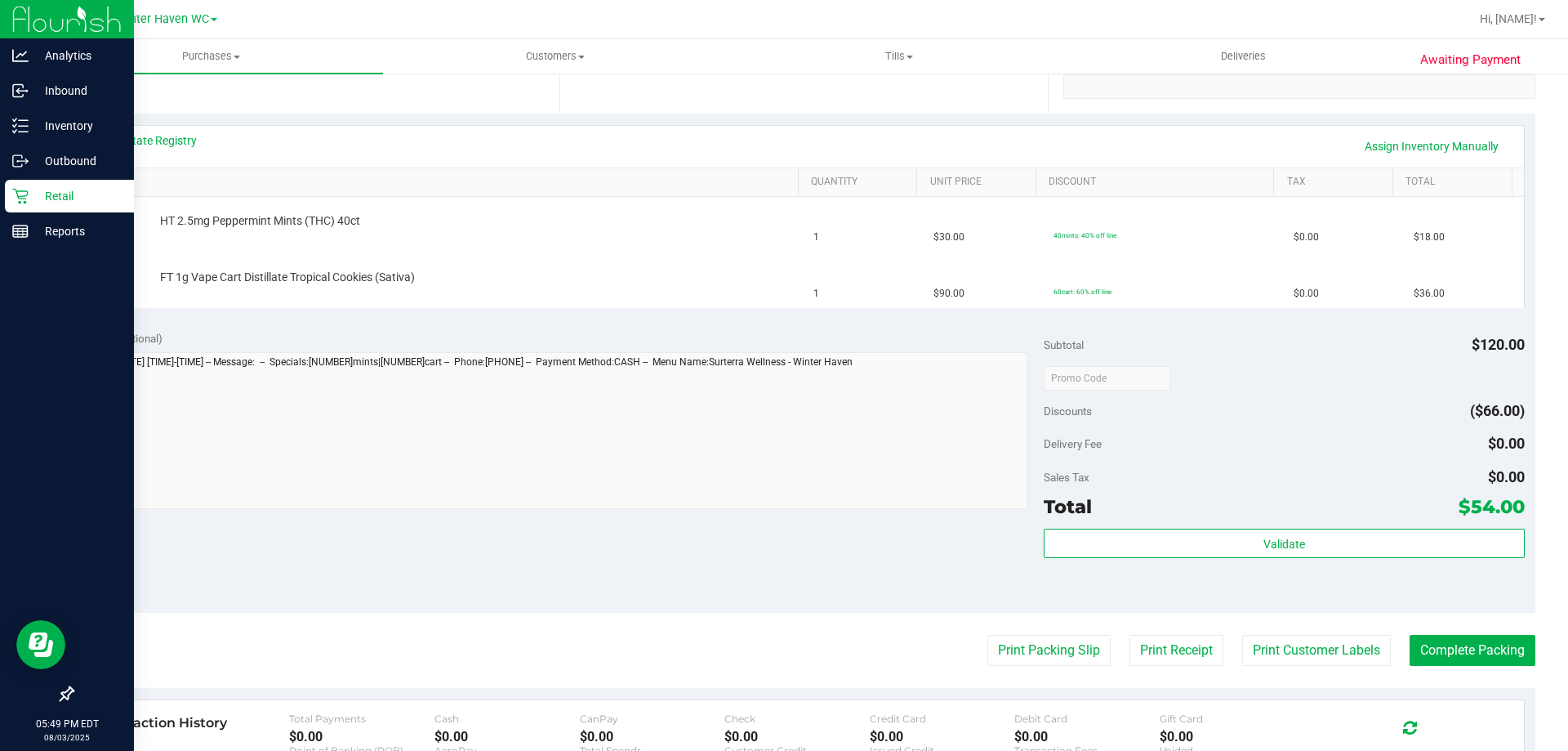 click on "Discounts
($66.00)" at bounding box center [1284, 411] 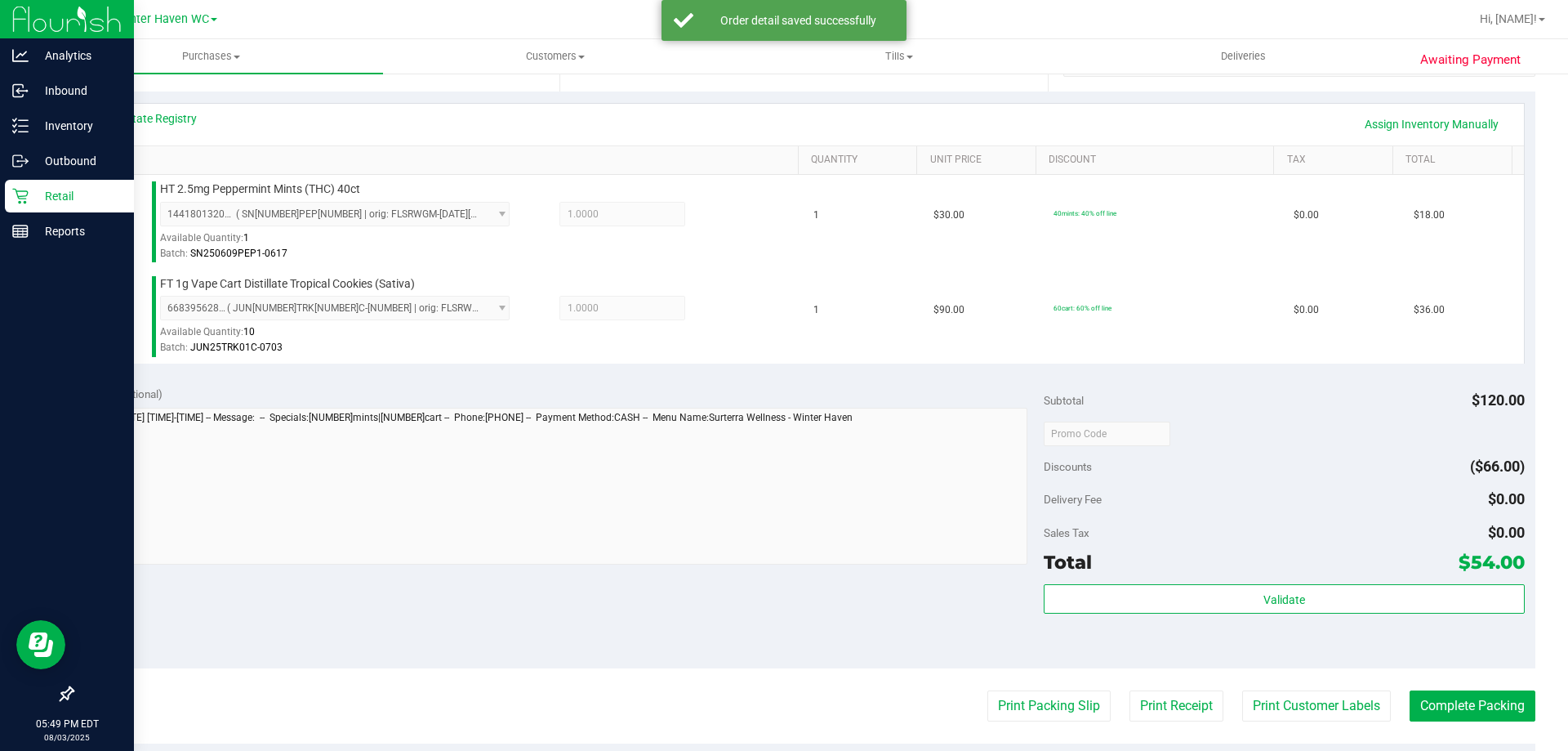 scroll, scrollTop: 409, scrollLeft: 0, axis: vertical 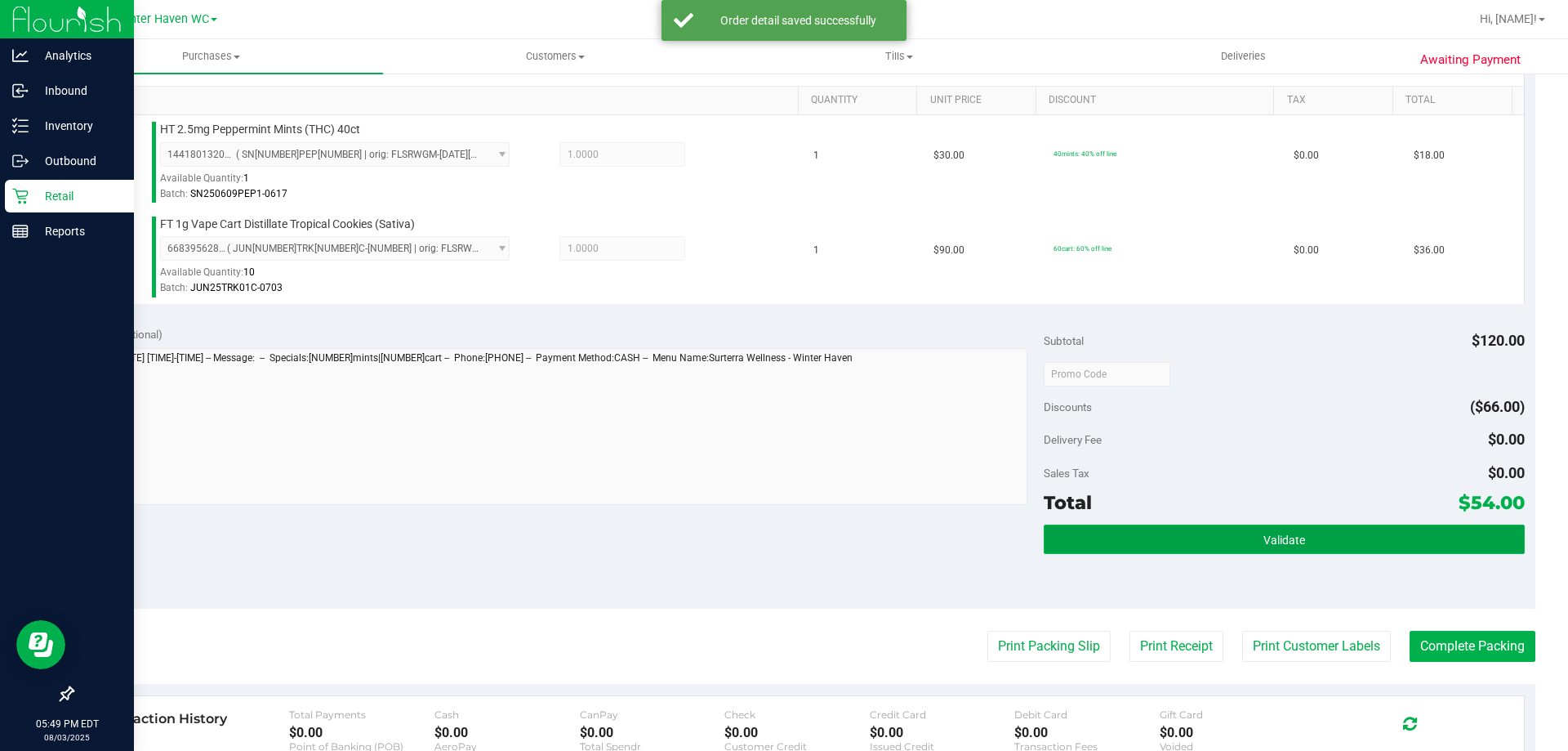 click on "Validate" at bounding box center [1284, 539] 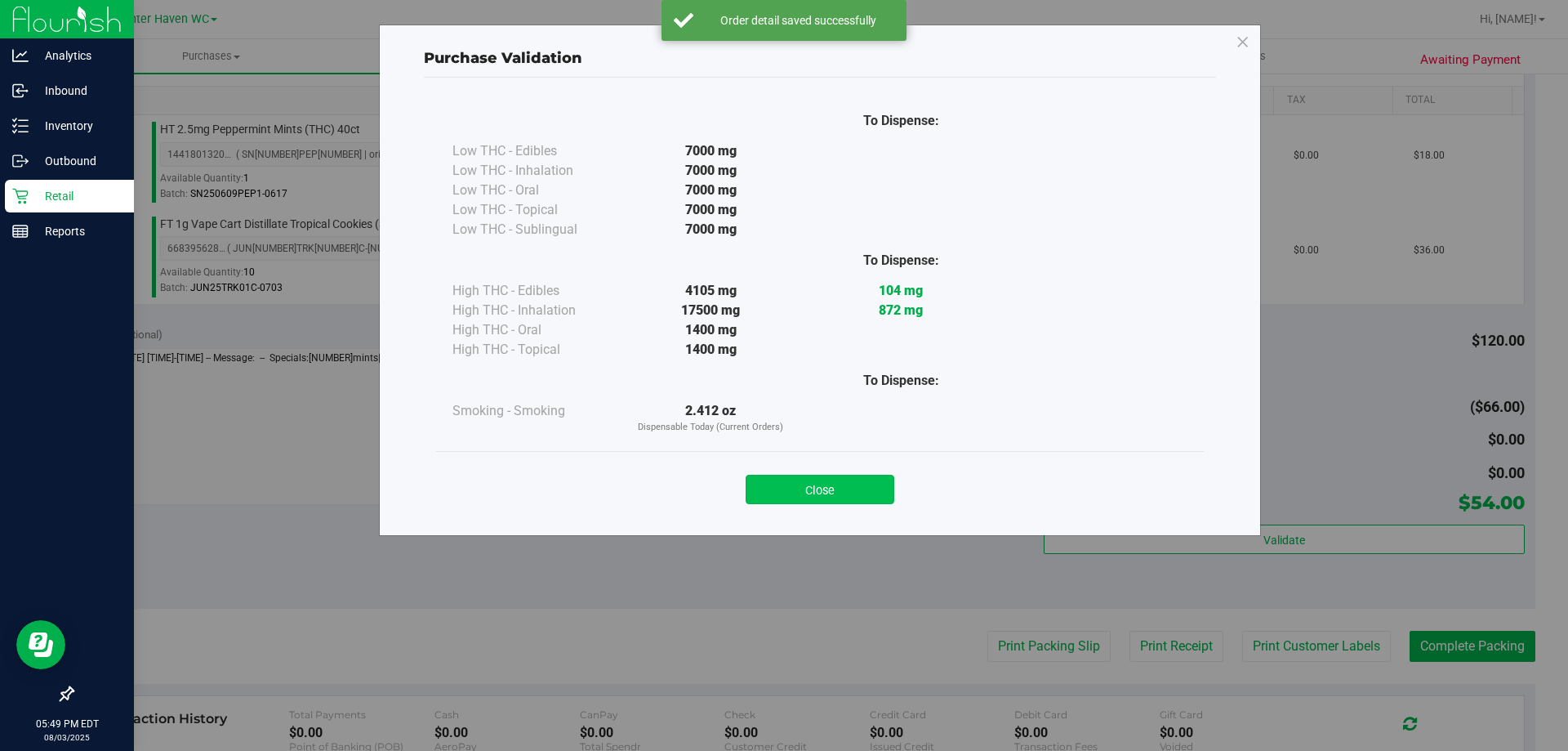 click on "Close" at bounding box center [820, 489] 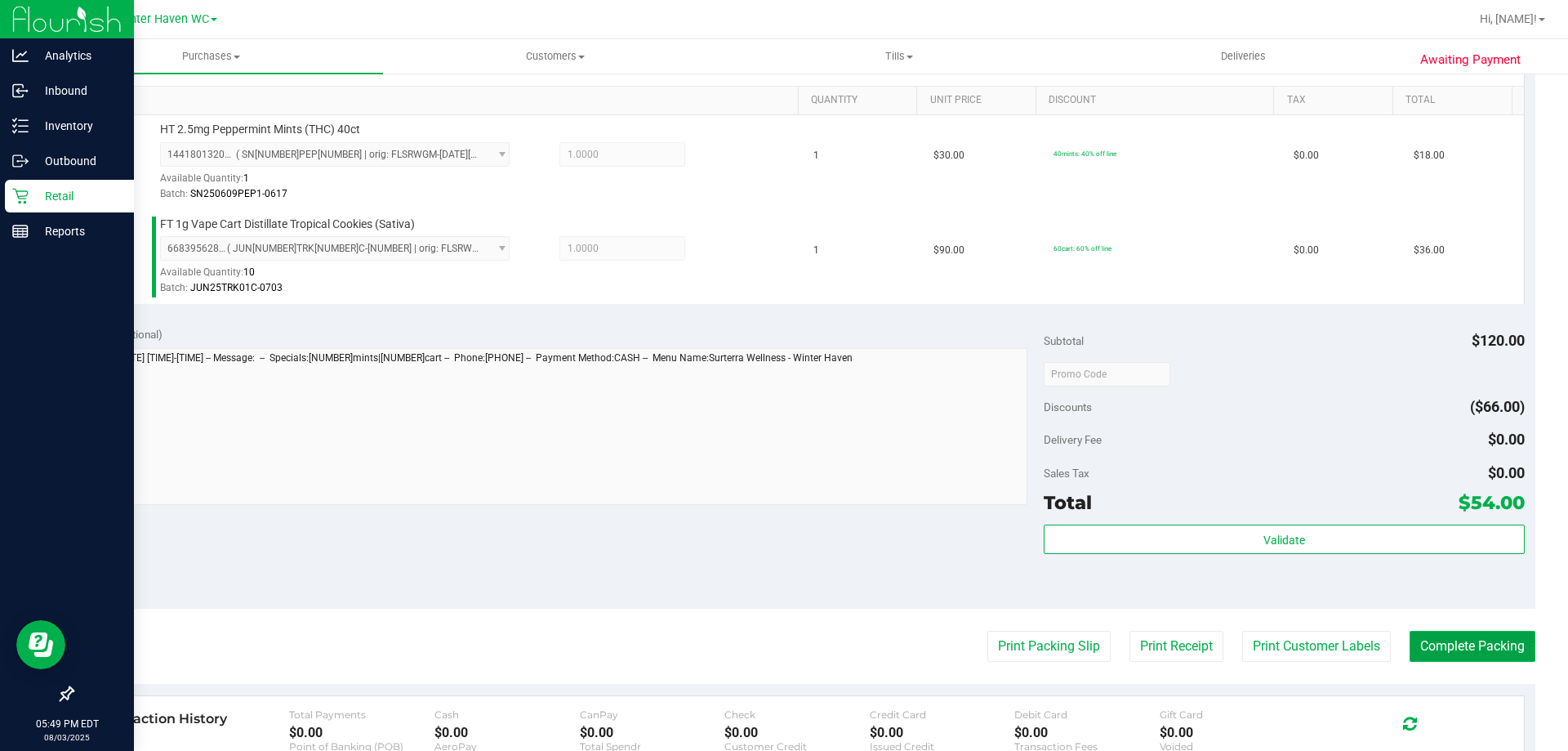 click on "Complete Packing" at bounding box center [1472, 646] 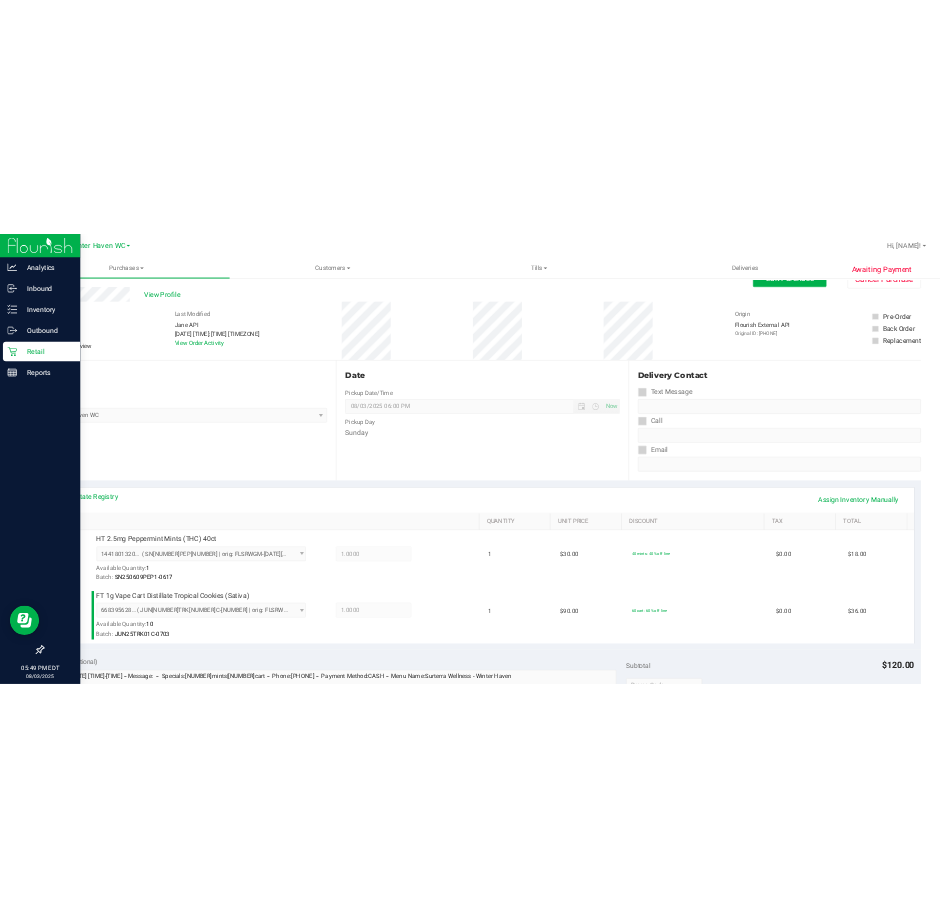 scroll, scrollTop: 0, scrollLeft: 0, axis: both 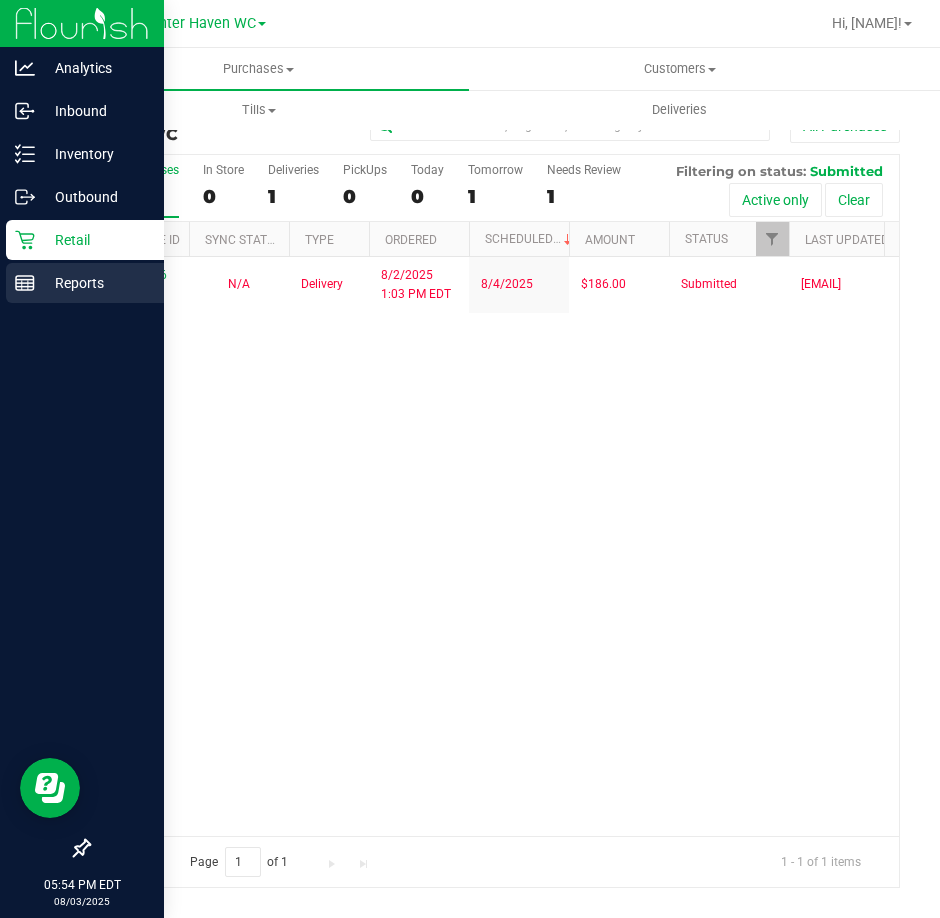 click on "Reports" at bounding box center (95, 283) 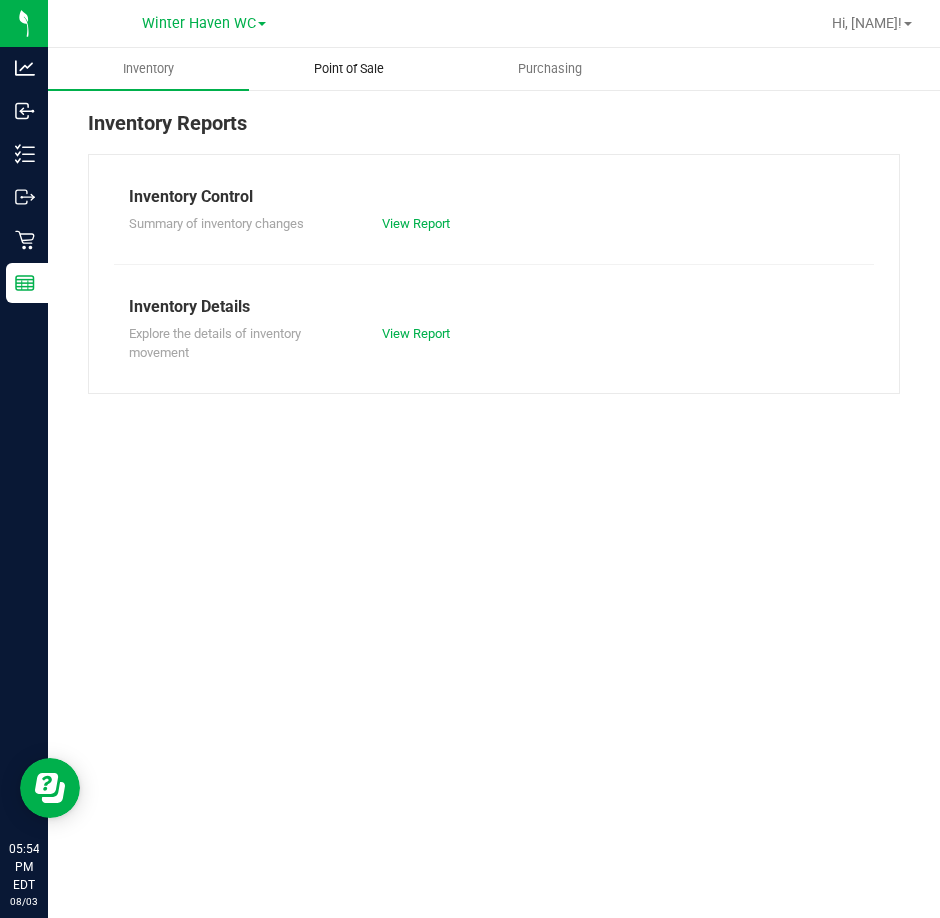 click on "Point of Sale" at bounding box center (349, 69) 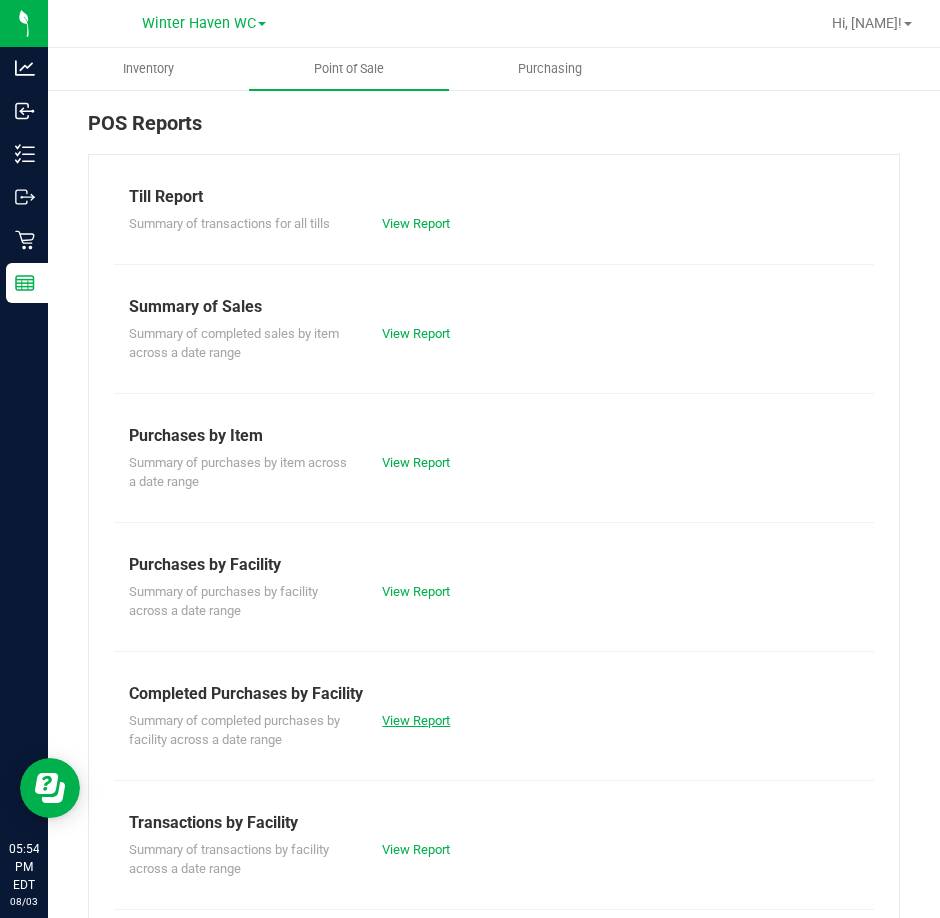 click on "View Report" at bounding box center [416, 720] 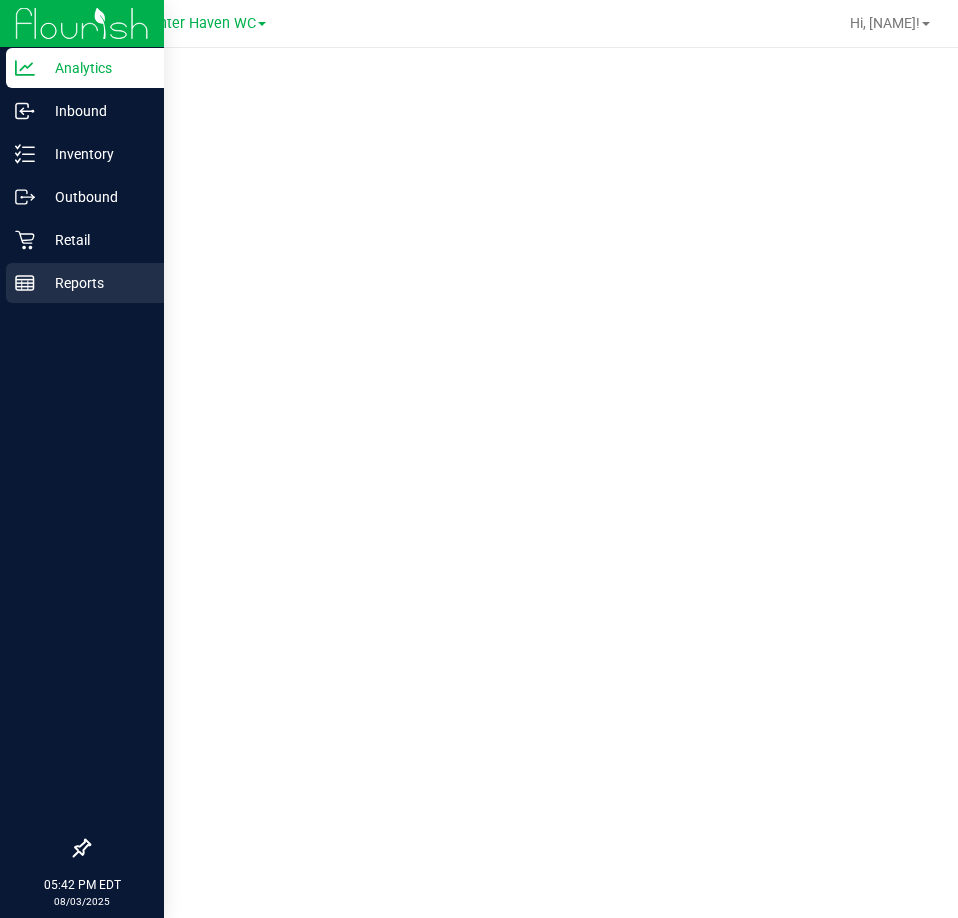 scroll, scrollTop: 0, scrollLeft: 0, axis: both 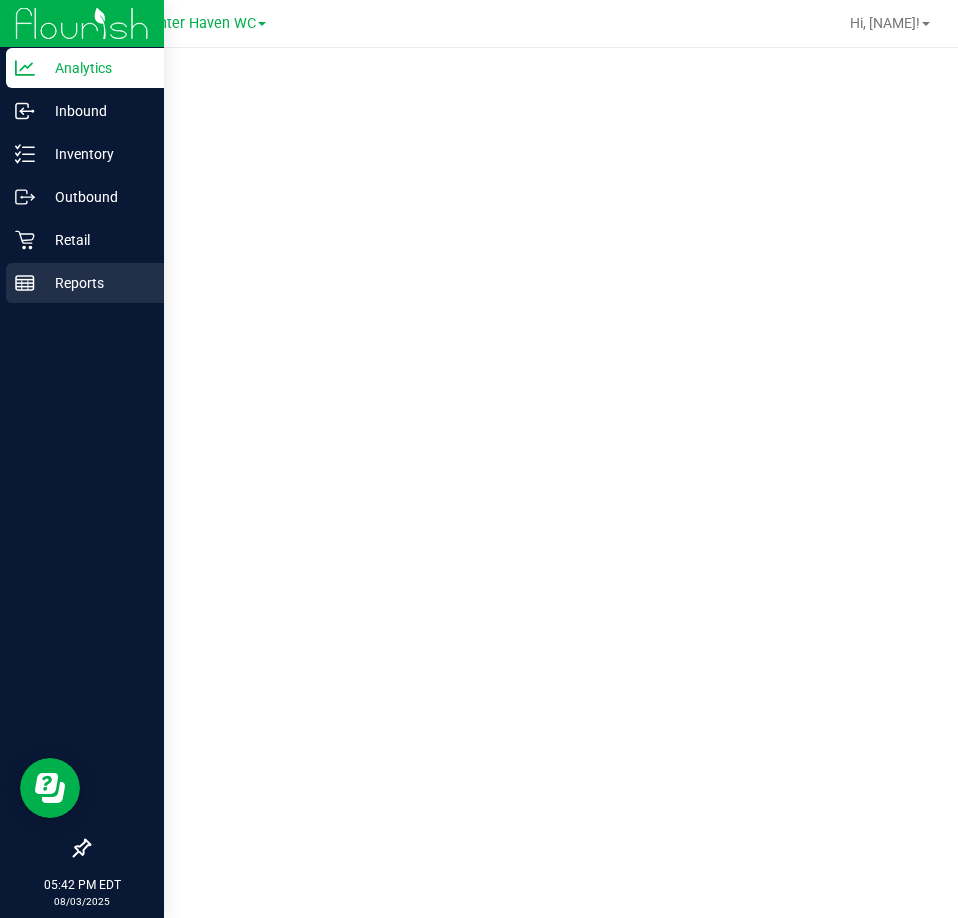 click 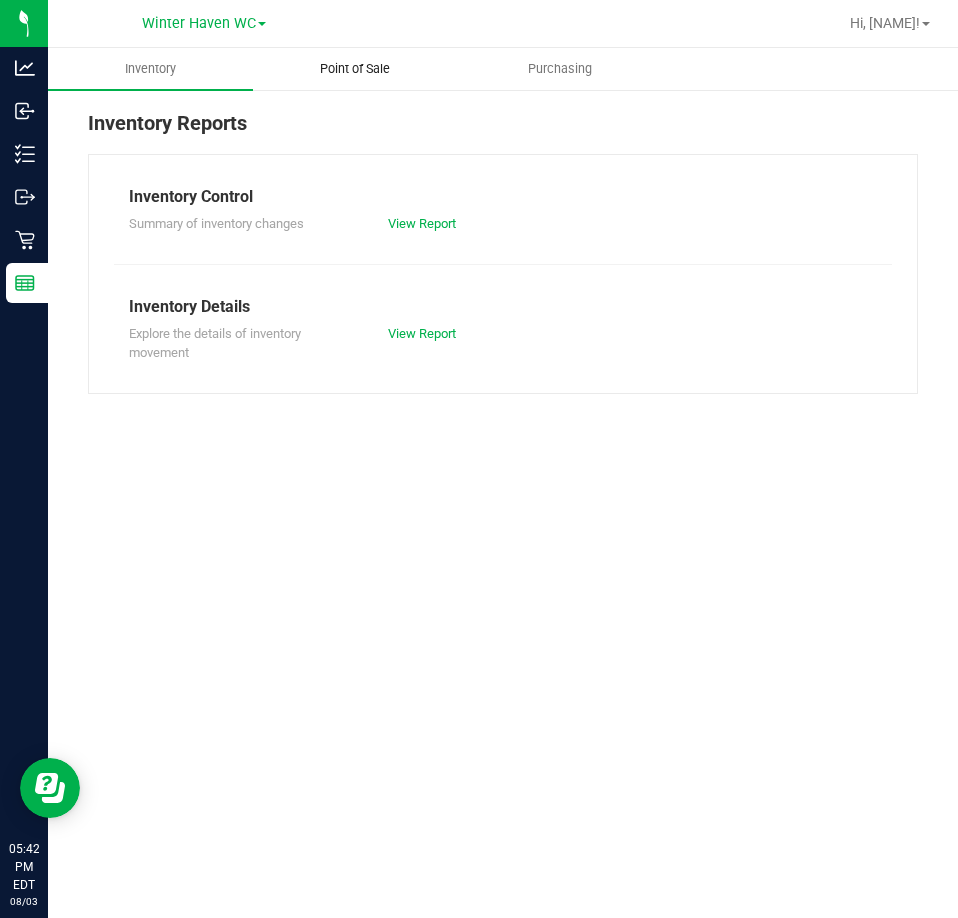 click on "Point of Sale" at bounding box center [355, 69] 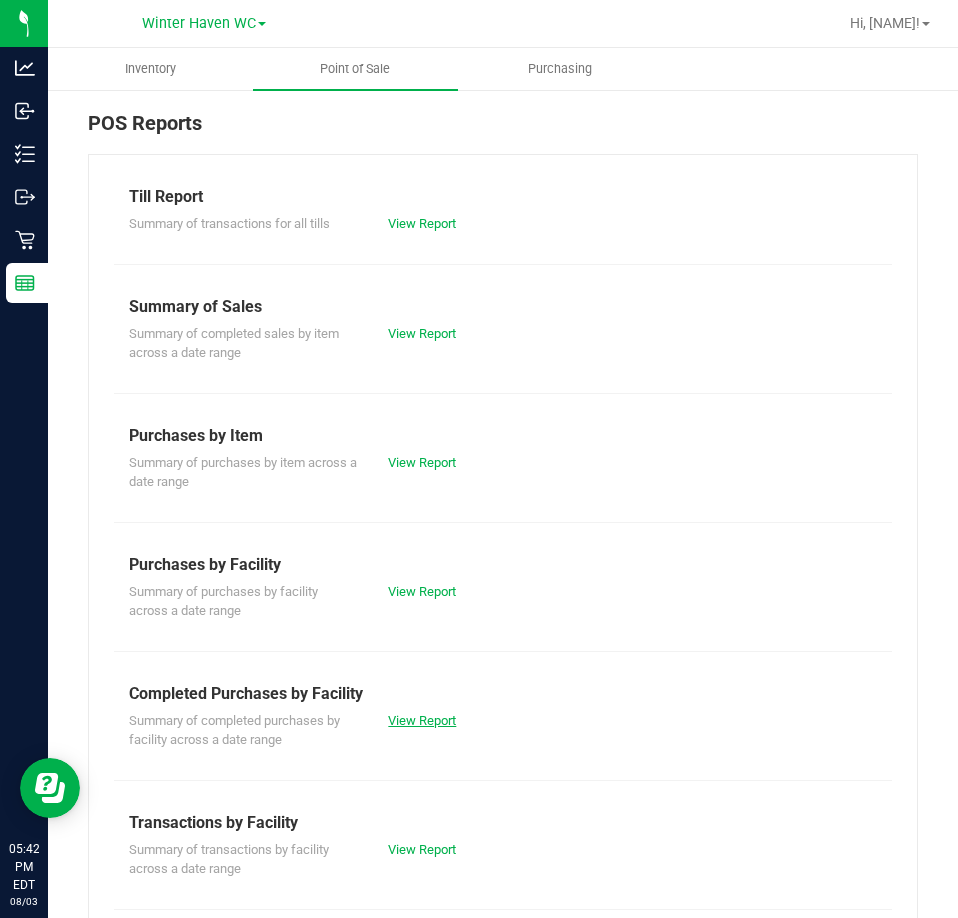 click on "View Report" at bounding box center (422, 720) 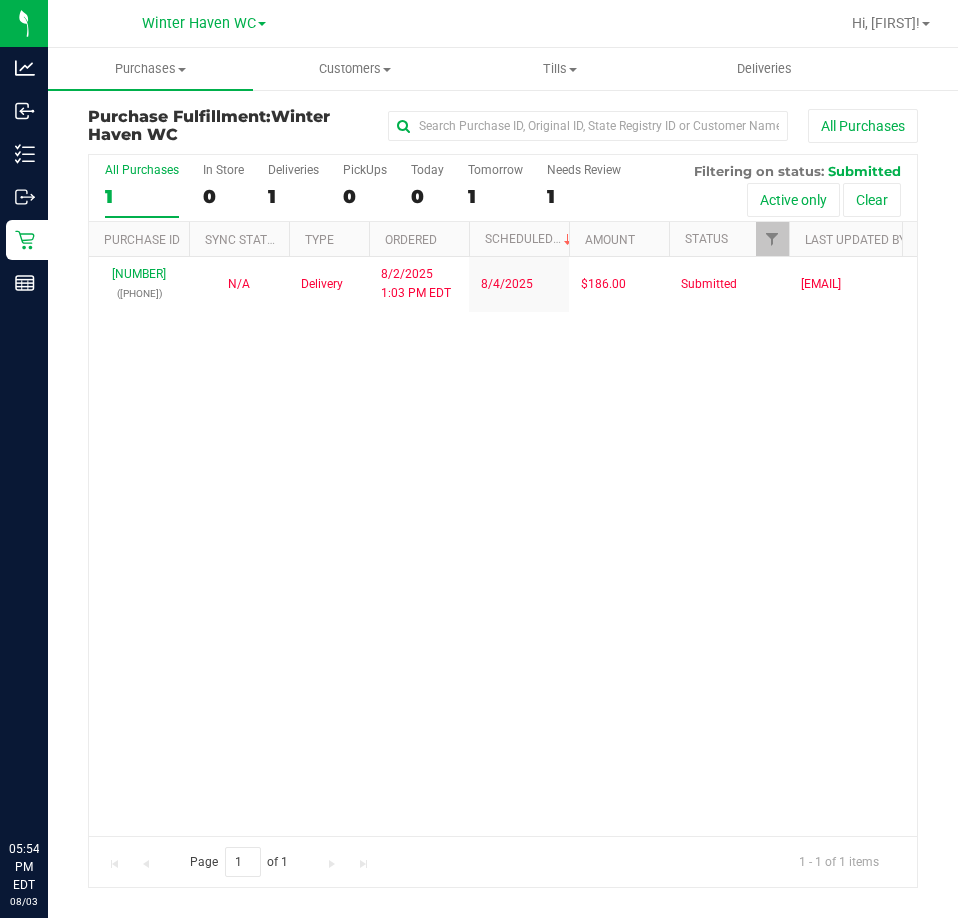 scroll, scrollTop: 0, scrollLeft: 0, axis: both 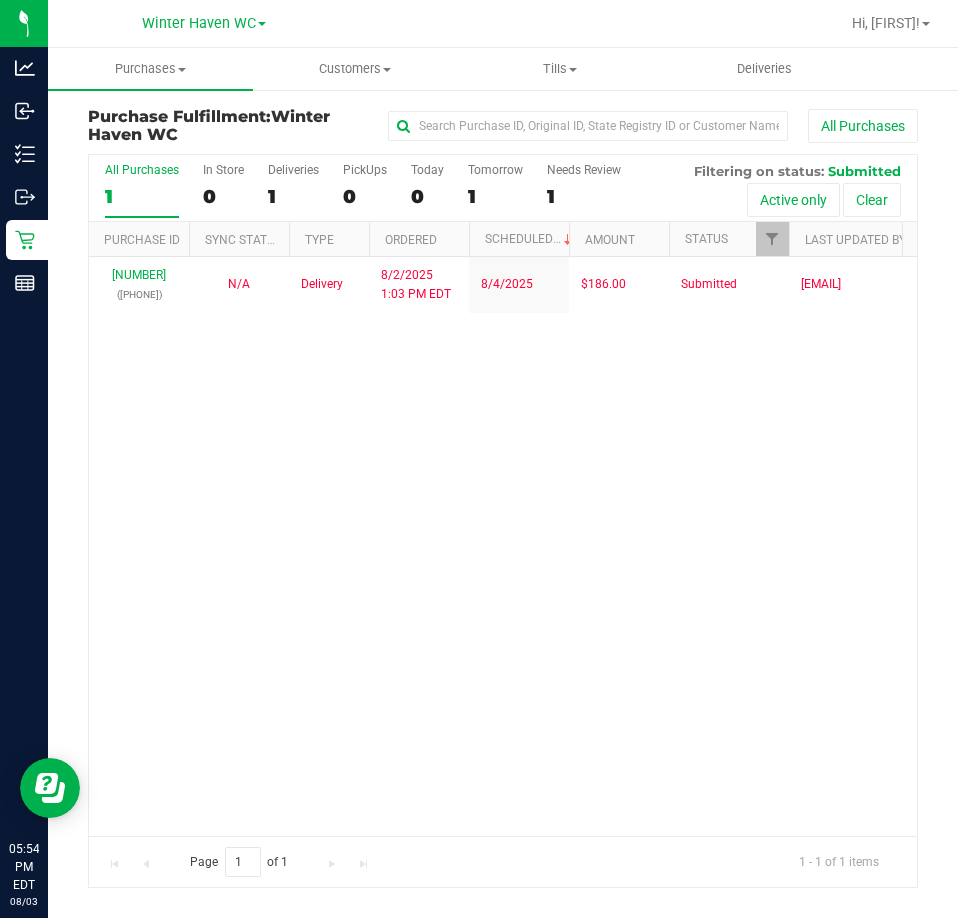 click on "Purchase Fulfillment:
Winter Haven WC
All Purchases
All Purchases
1
In Store
0
Deliveries
1
PickUps
0
Today
0
Tomorrow
1" at bounding box center [503, 498] 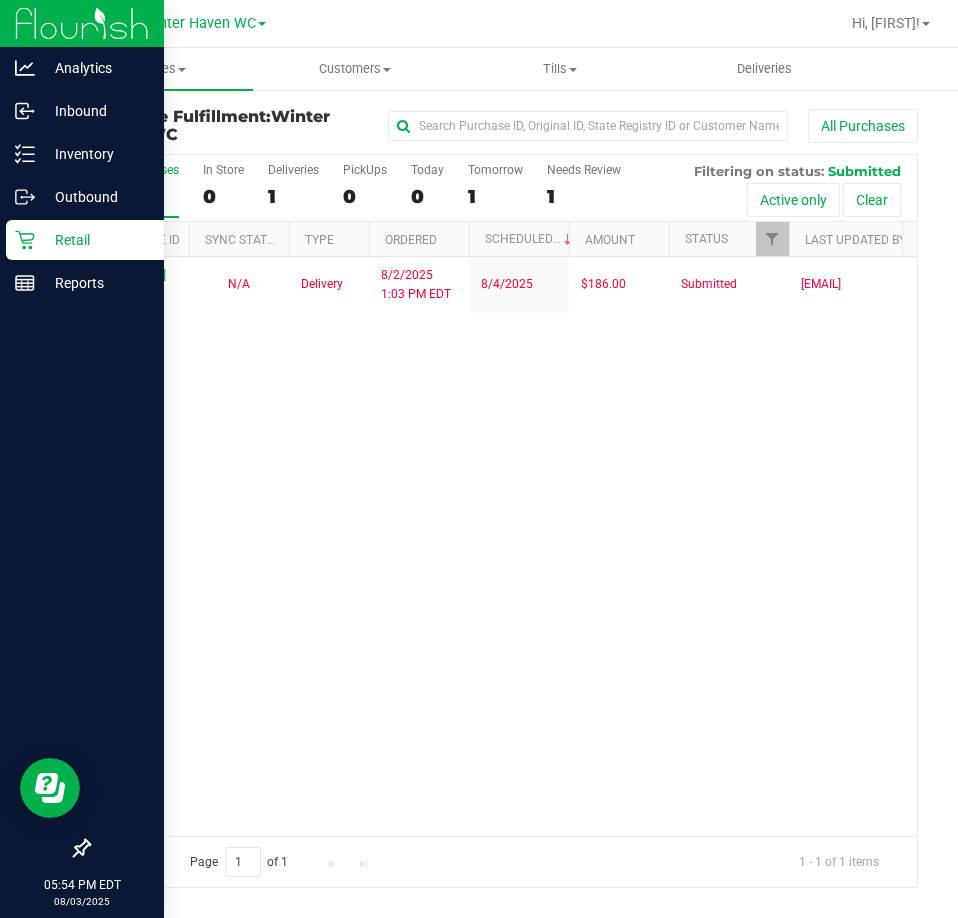 click on "Retail" at bounding box center (95, 240) 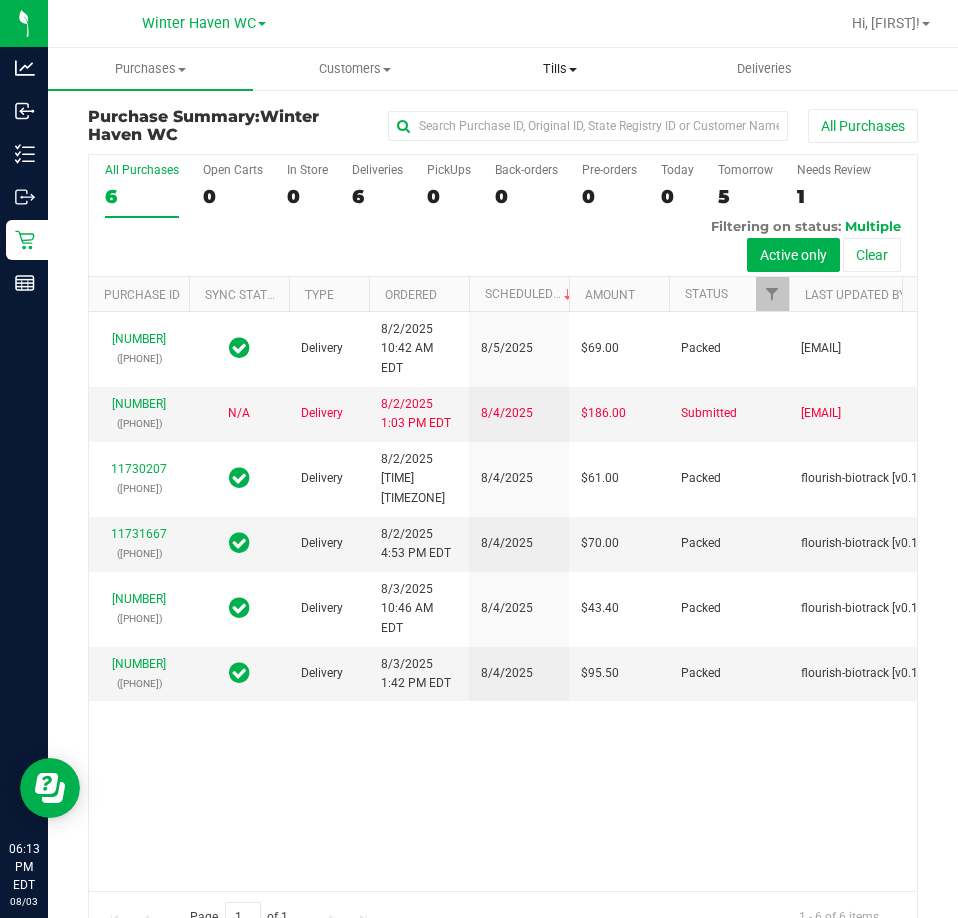 click on "Tills
Manage tills
Reconcile e-payments" at bounding box center (560, 69) 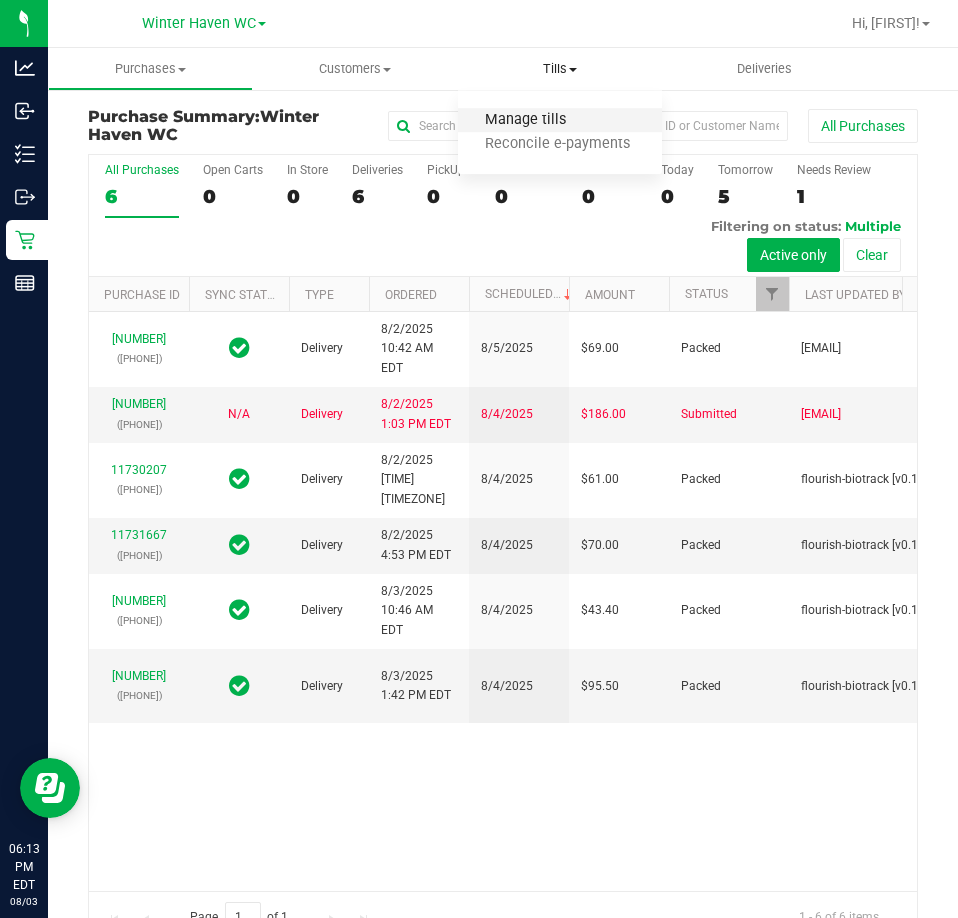 click on "Manage tills" at bounding box center (525, 120) 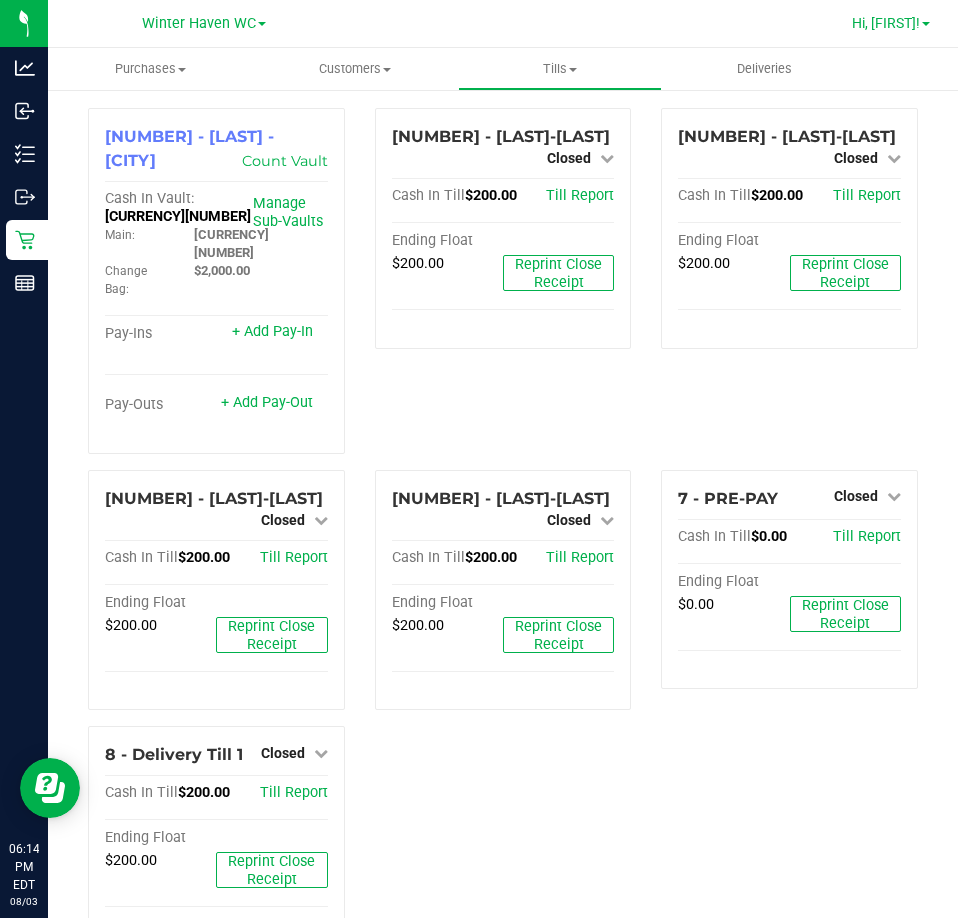 click on "Hi, [NAME]!" at bounding box center [886, 23] 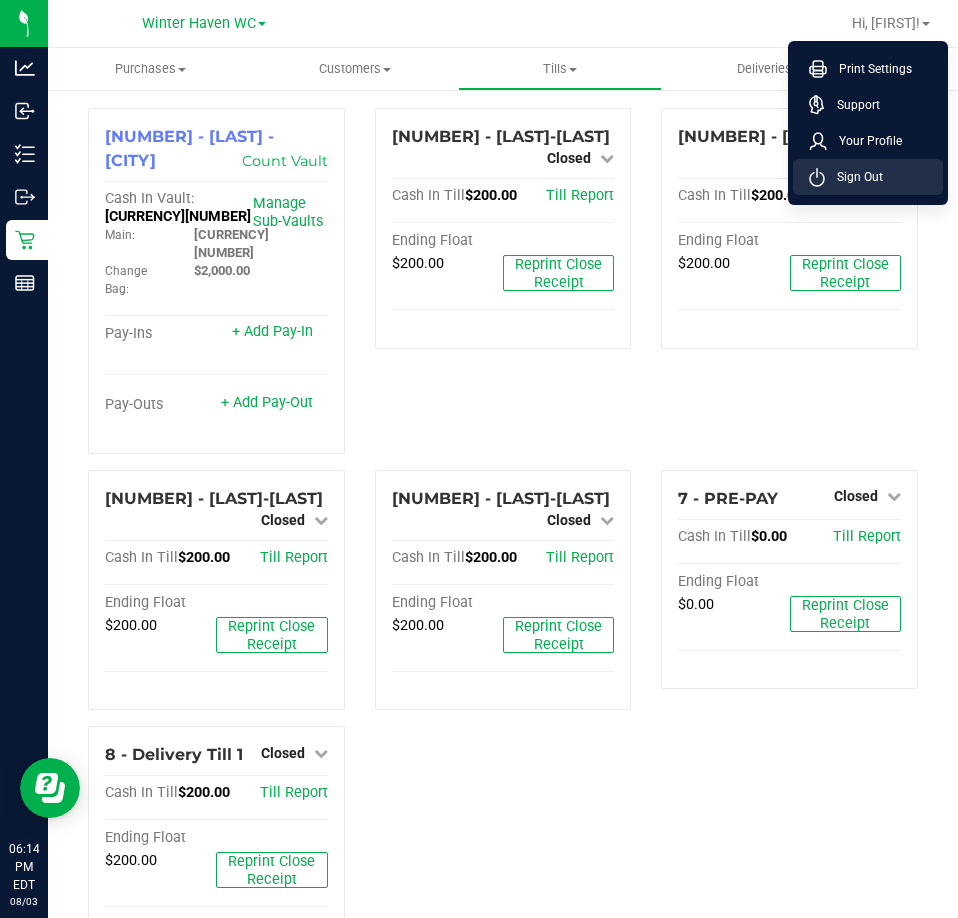 click on "Sign Out" at bounding box center [868, 177] 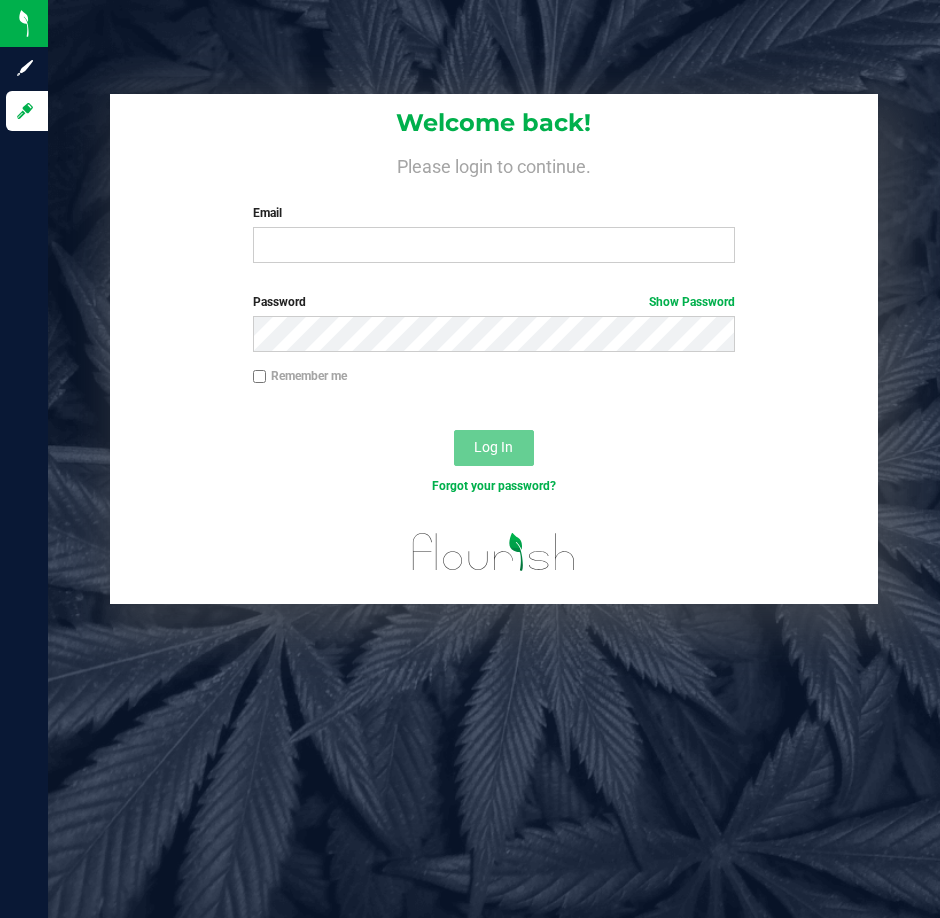 scroll, scrollTop: 0, scrollLeft: 0, axis: both 